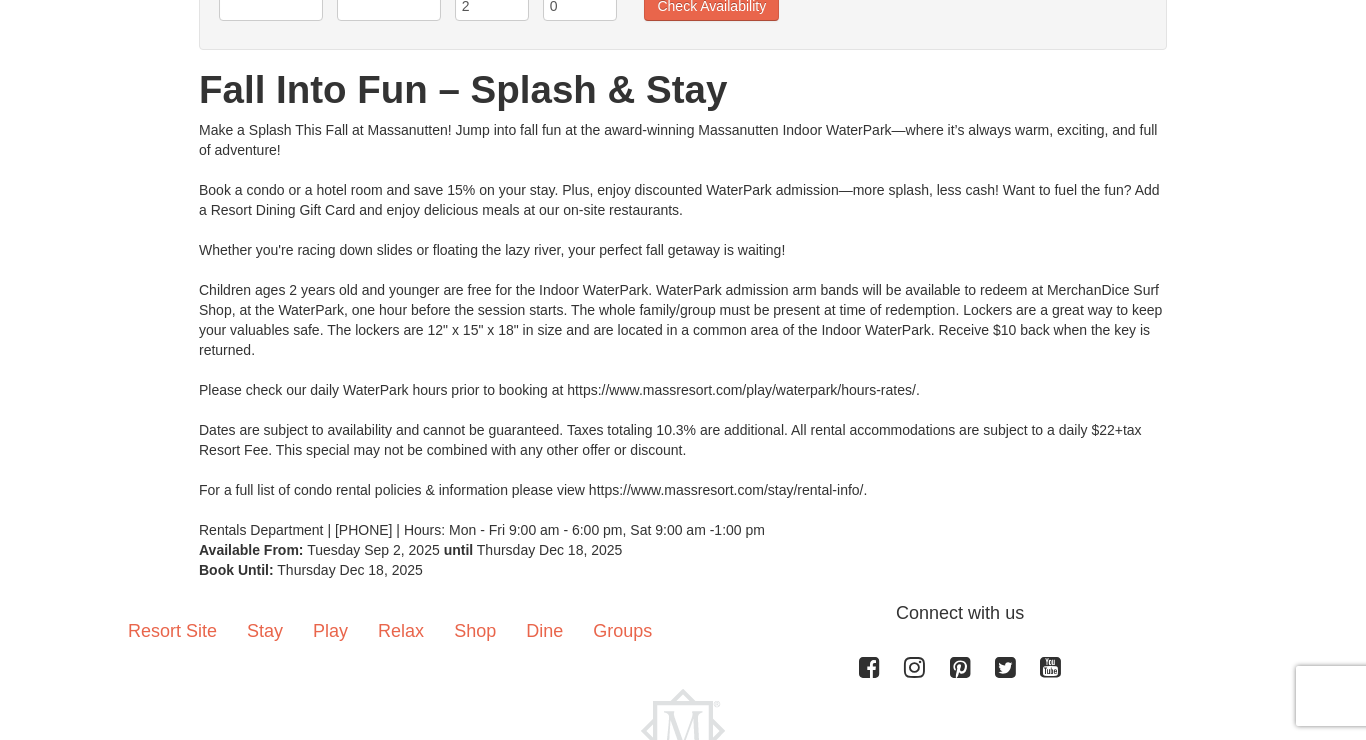 scroll, scrollTop: 0, scrollLeft: 0, axis: both 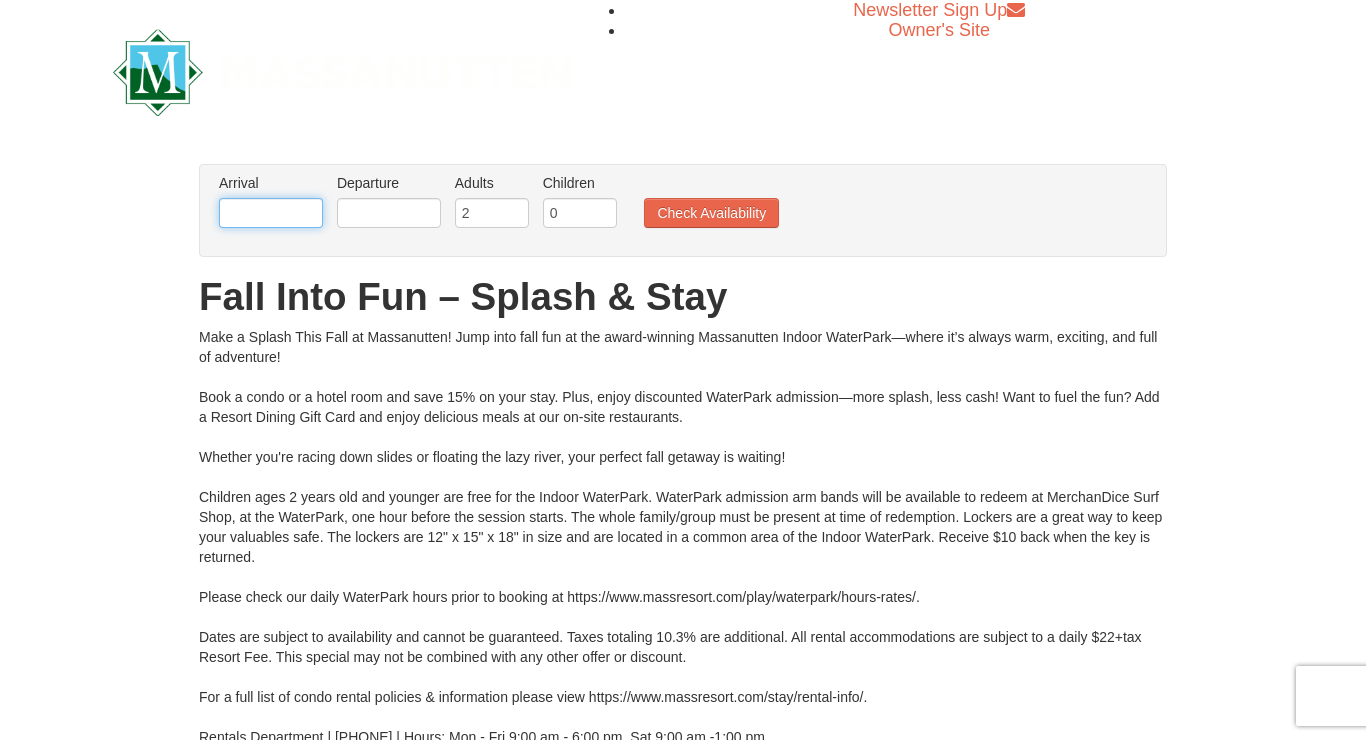 click at bounding box center (271, 213) 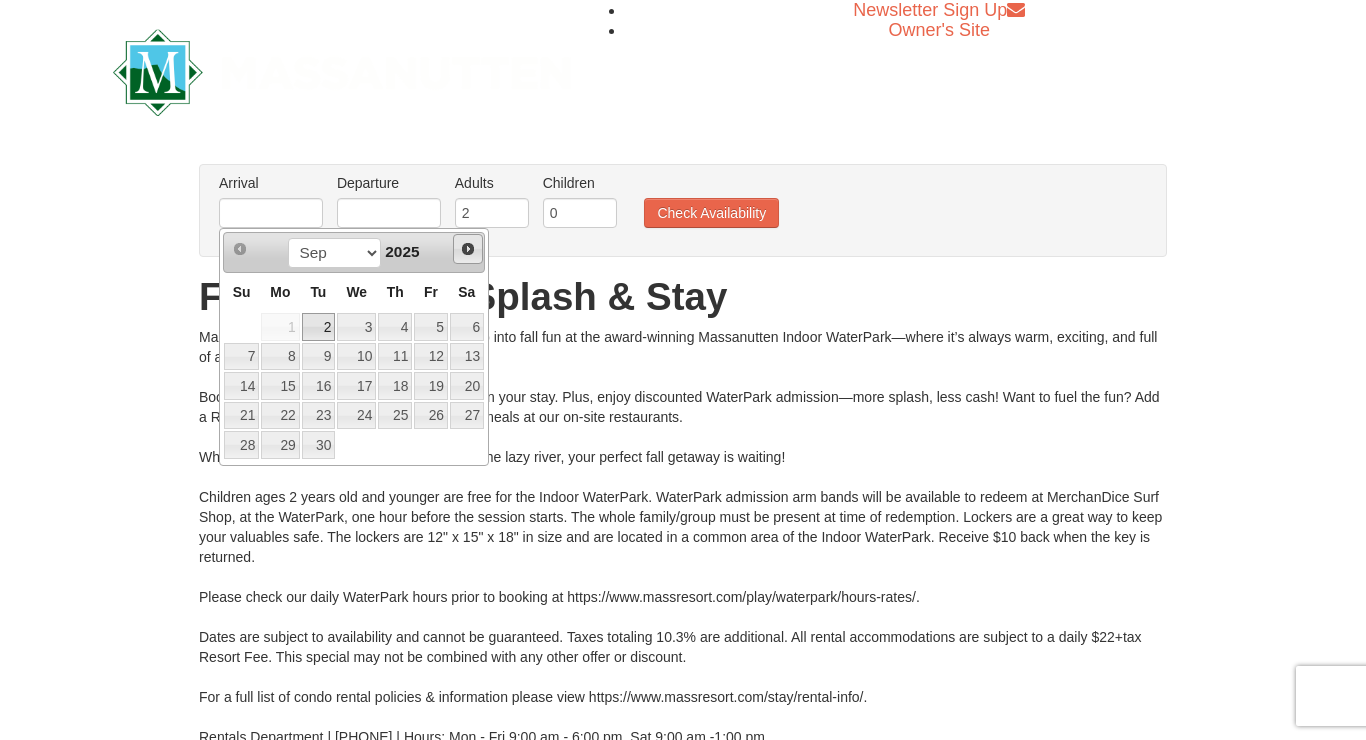 click on "Next" at bounding box center (468, 249) 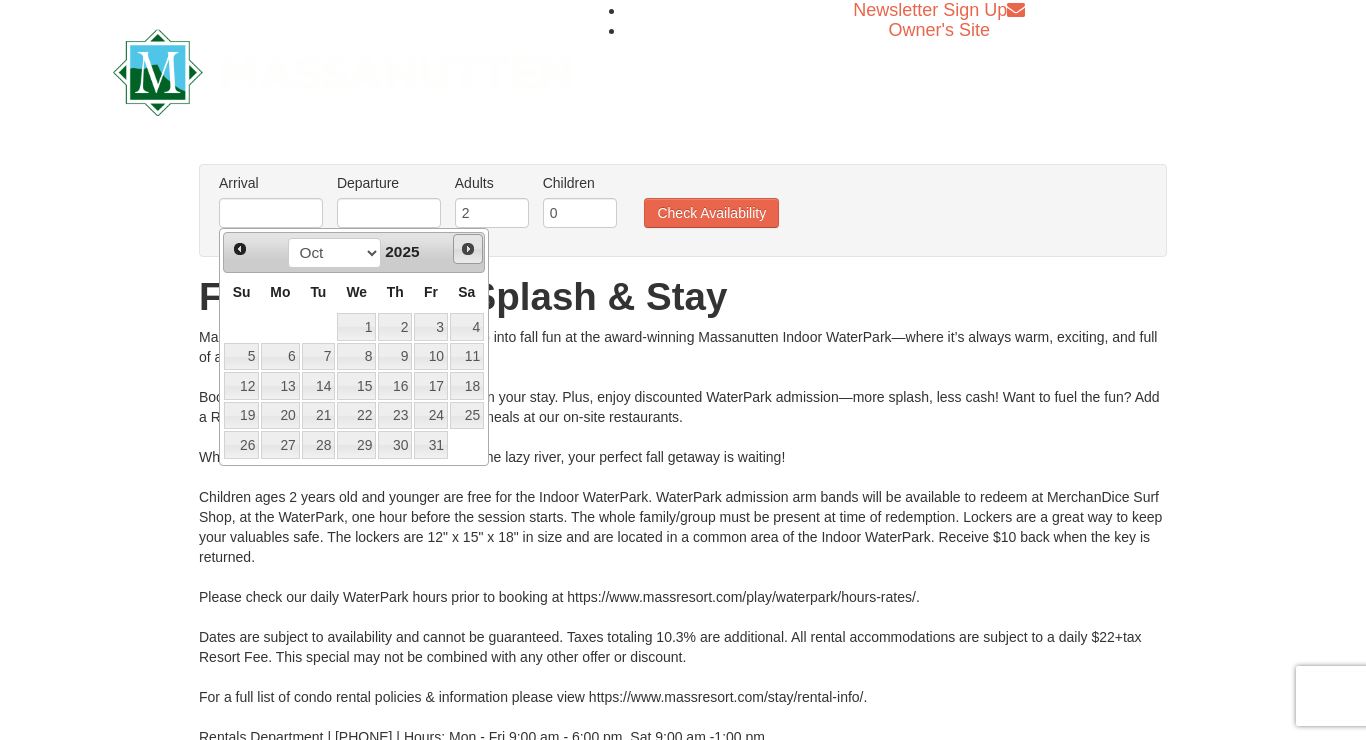 click on "Next" at bounding box center (468, 249) 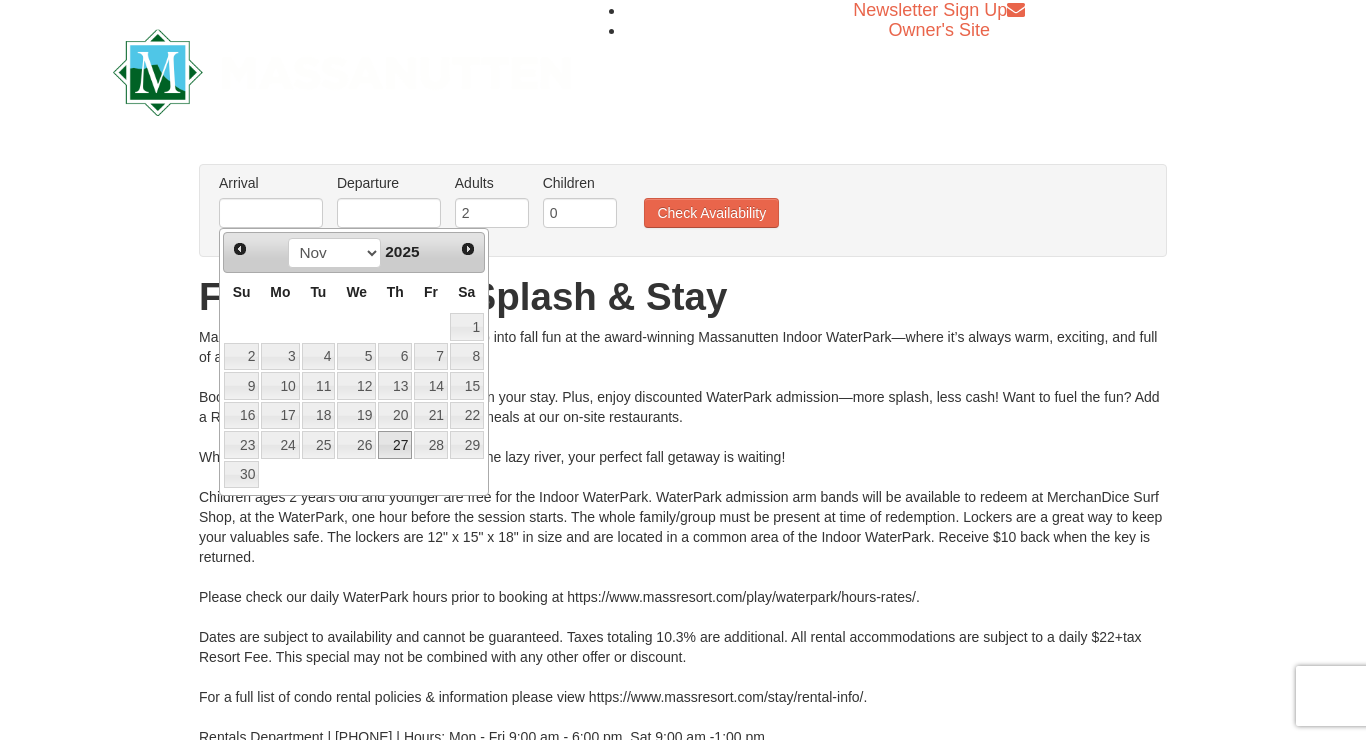 click on "27" at bounding box center [395, 445] 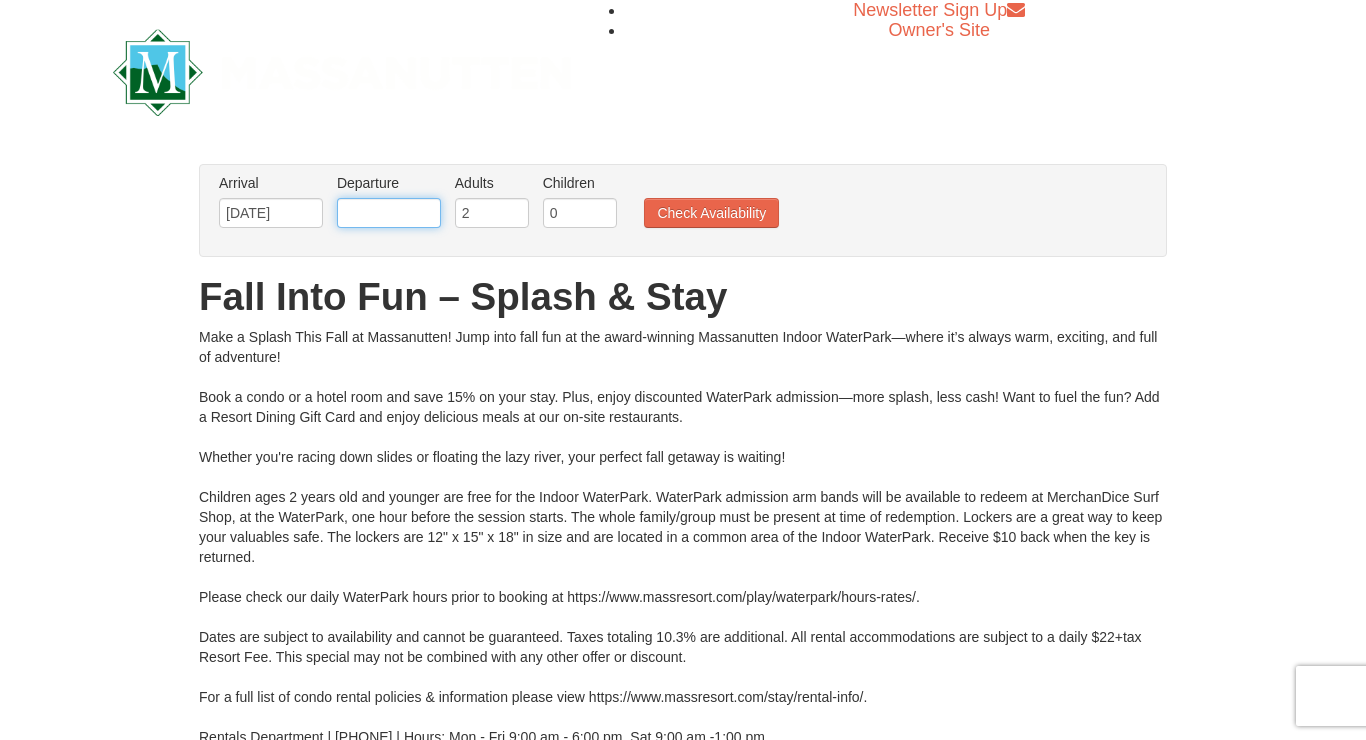 click at bounding box center (389, 213) 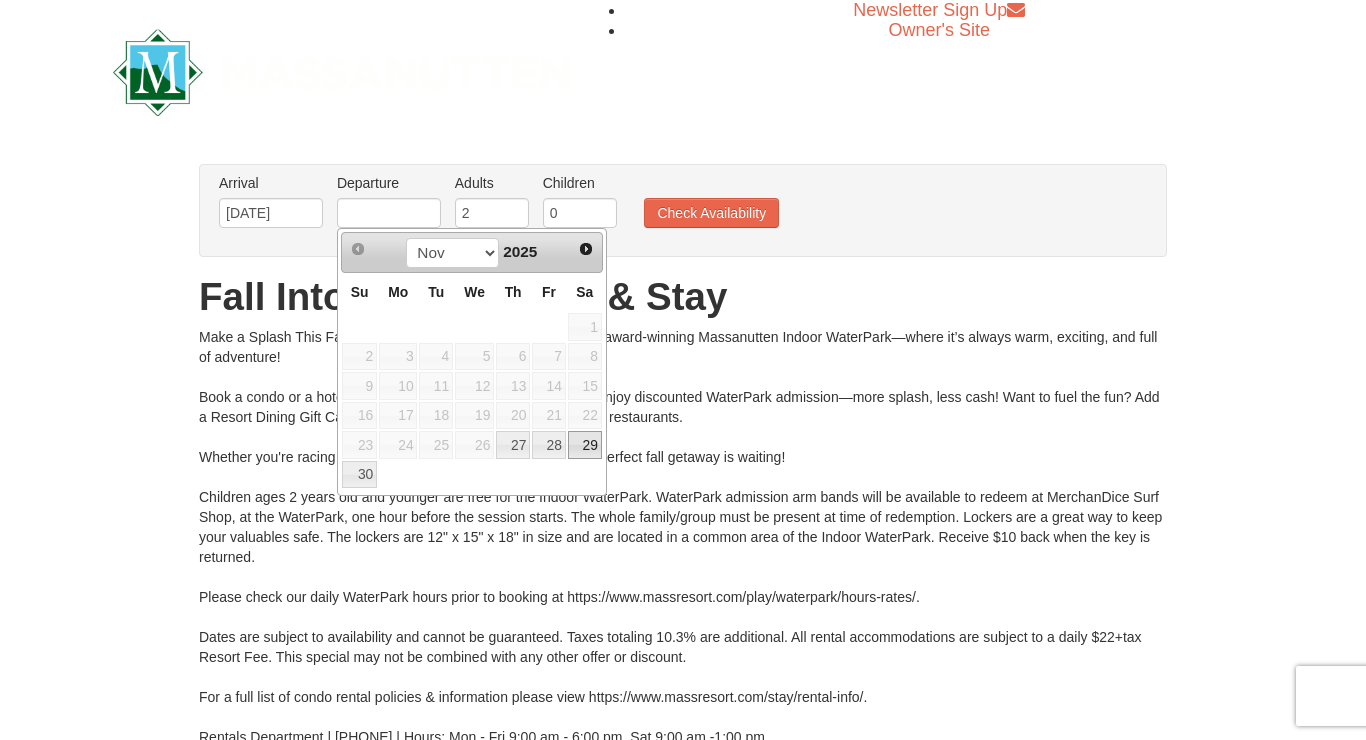 click on "29" at bounding box center [585, 445] 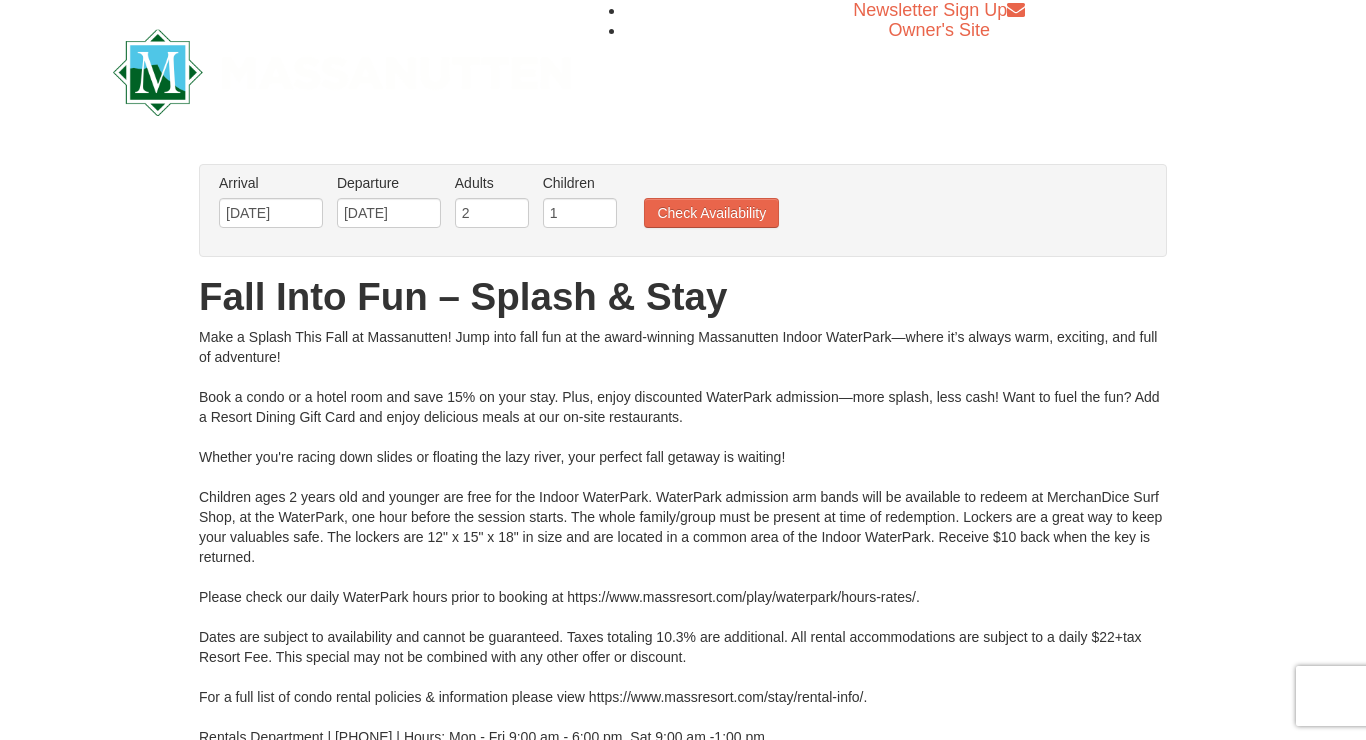 click on "1" at bounding box center (580, 213) 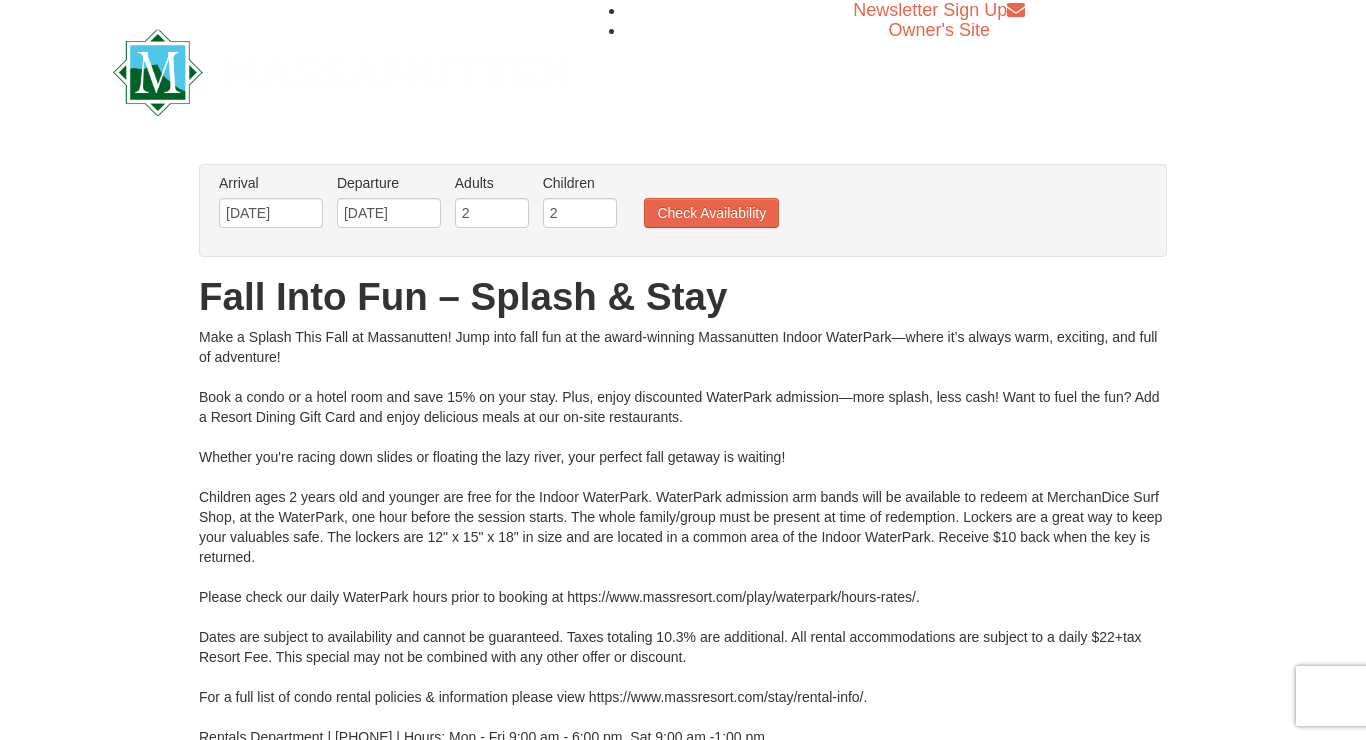 type on "2" 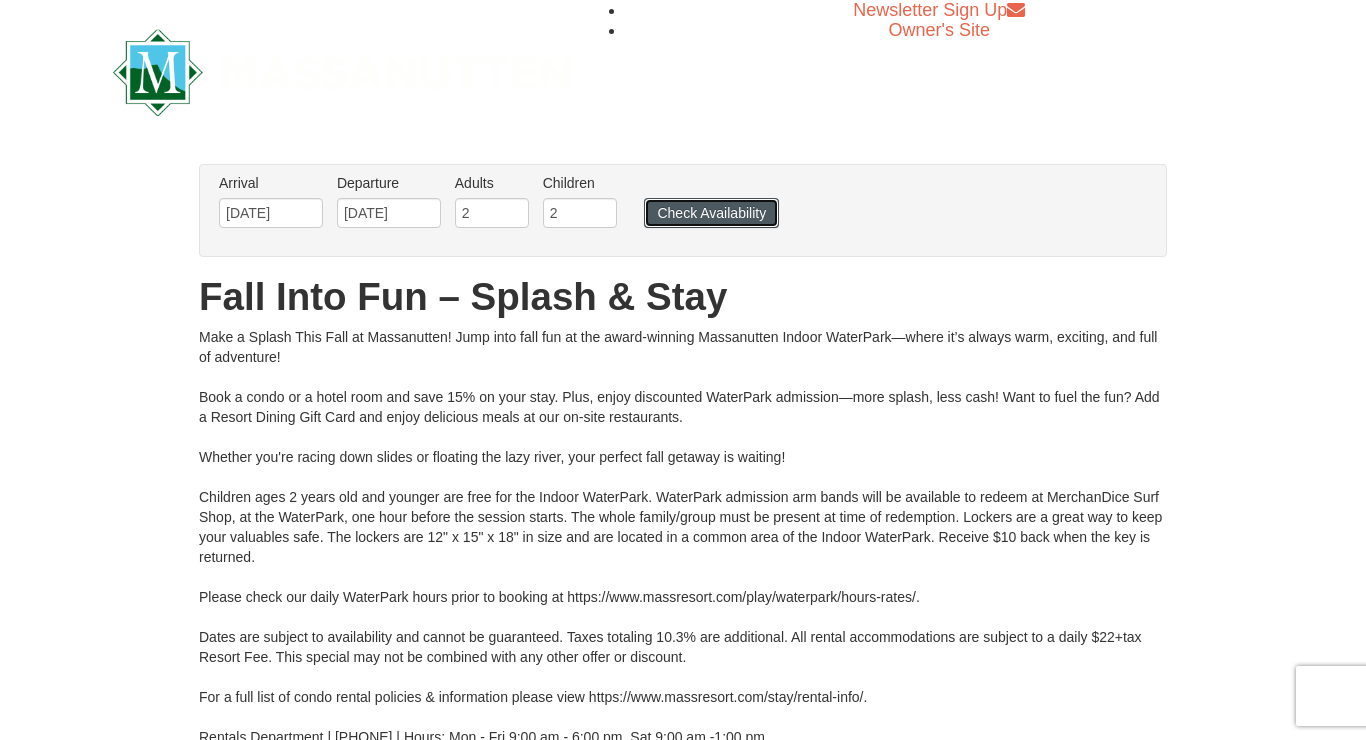click on "Check Availability" at bounding box center (711, 213) 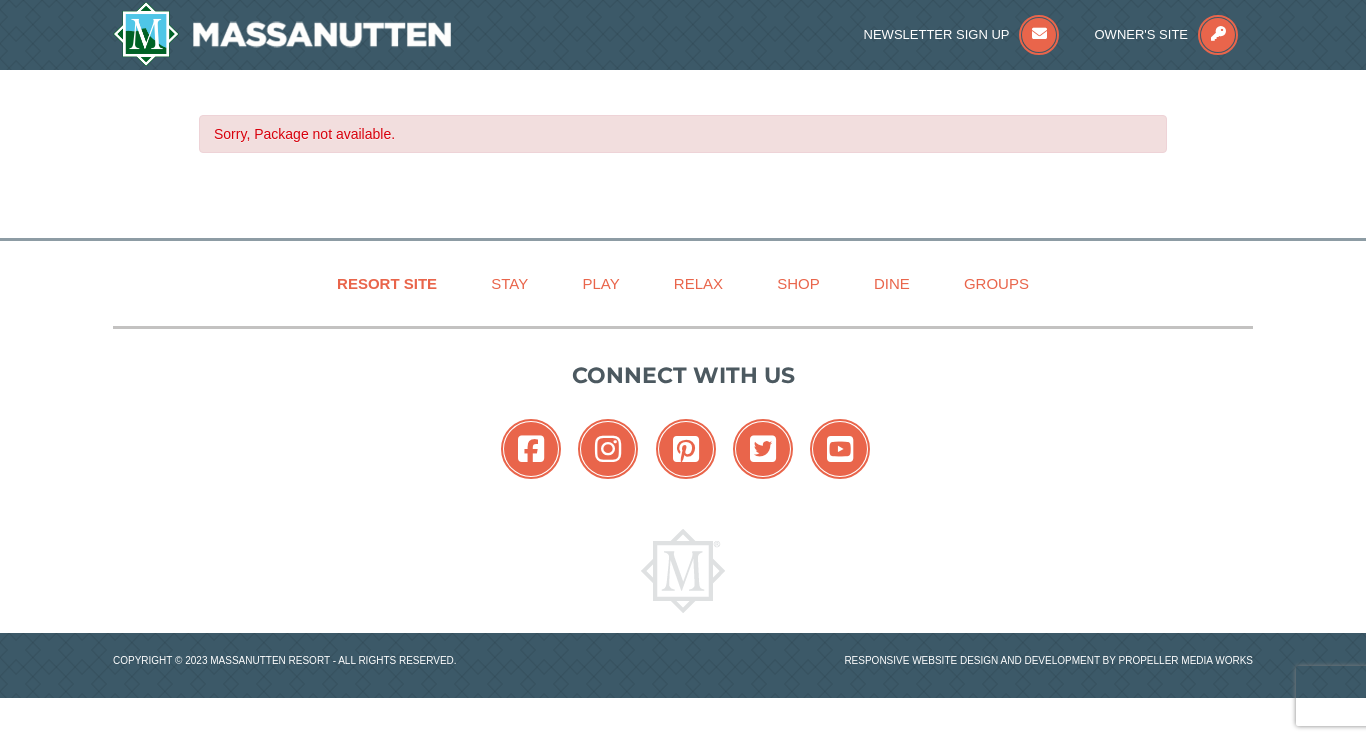 scroll, scrollTop: 0, scrollLeft: 0, axis: both 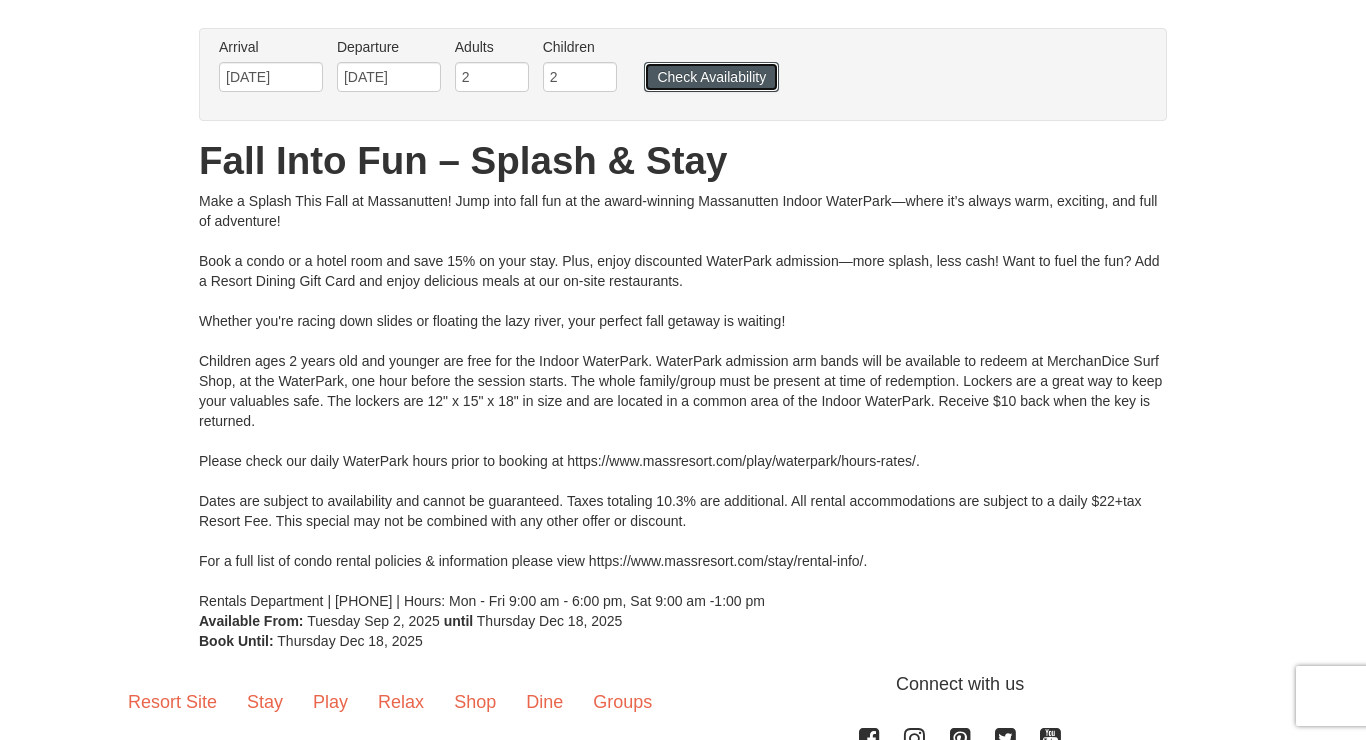 click on "Check Availability" at bounding box center [711, 77] 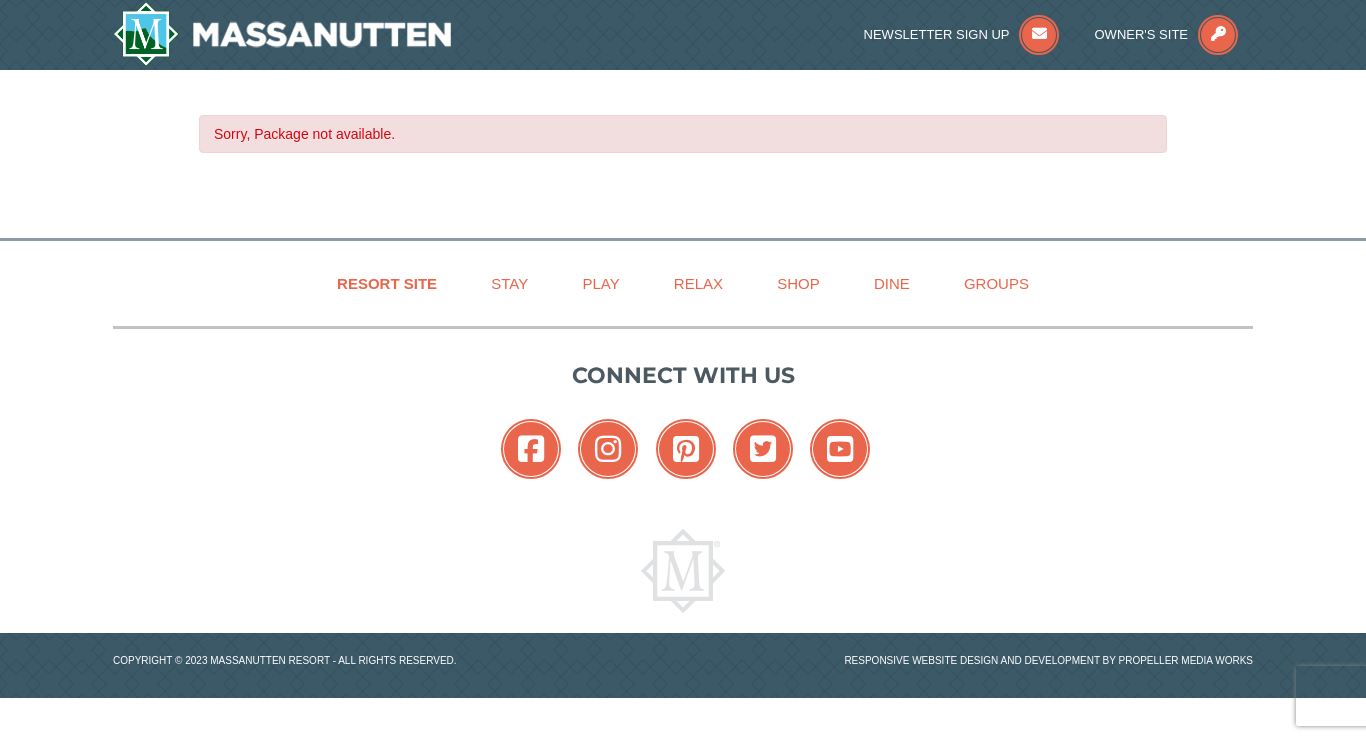 scroll, scrollTop: 0, scrollLeft: 0, axis: both 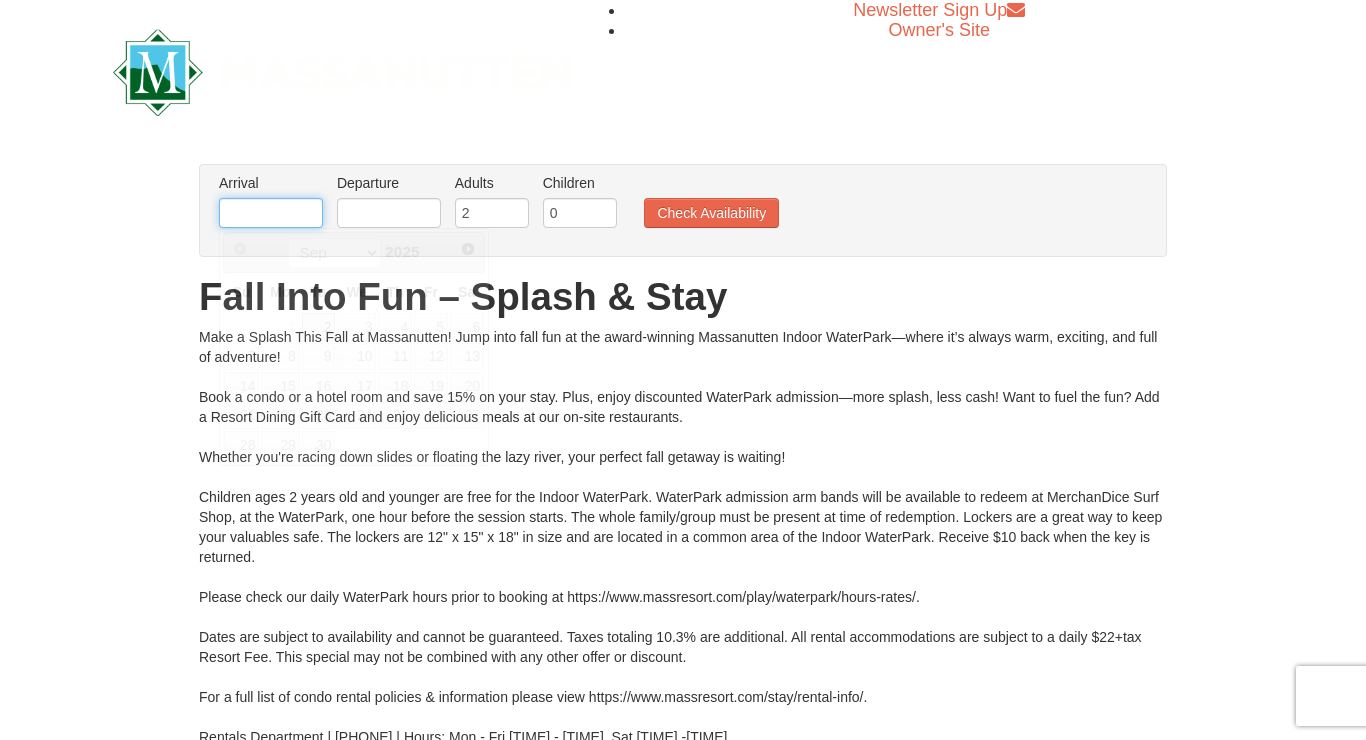 click at bounding box center (271, 213) 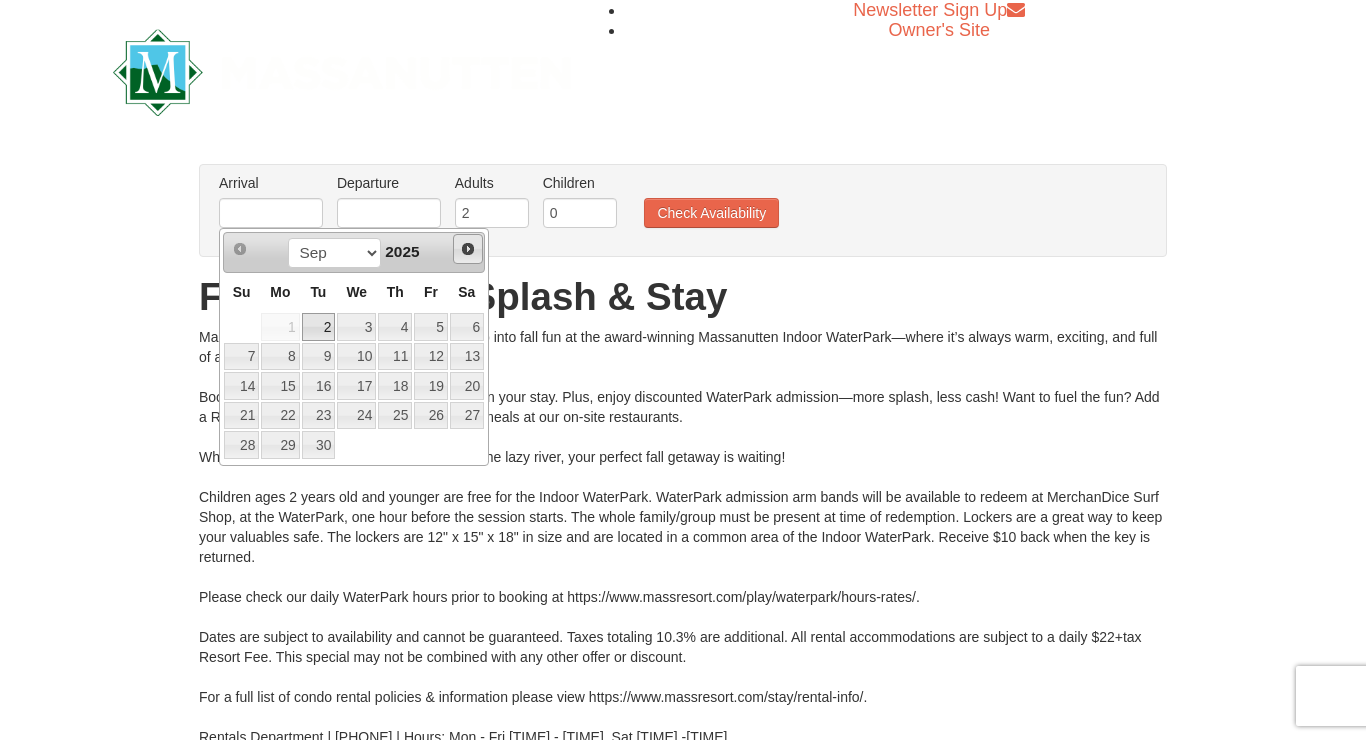 click on "Next" at bounding box center (468, 249) 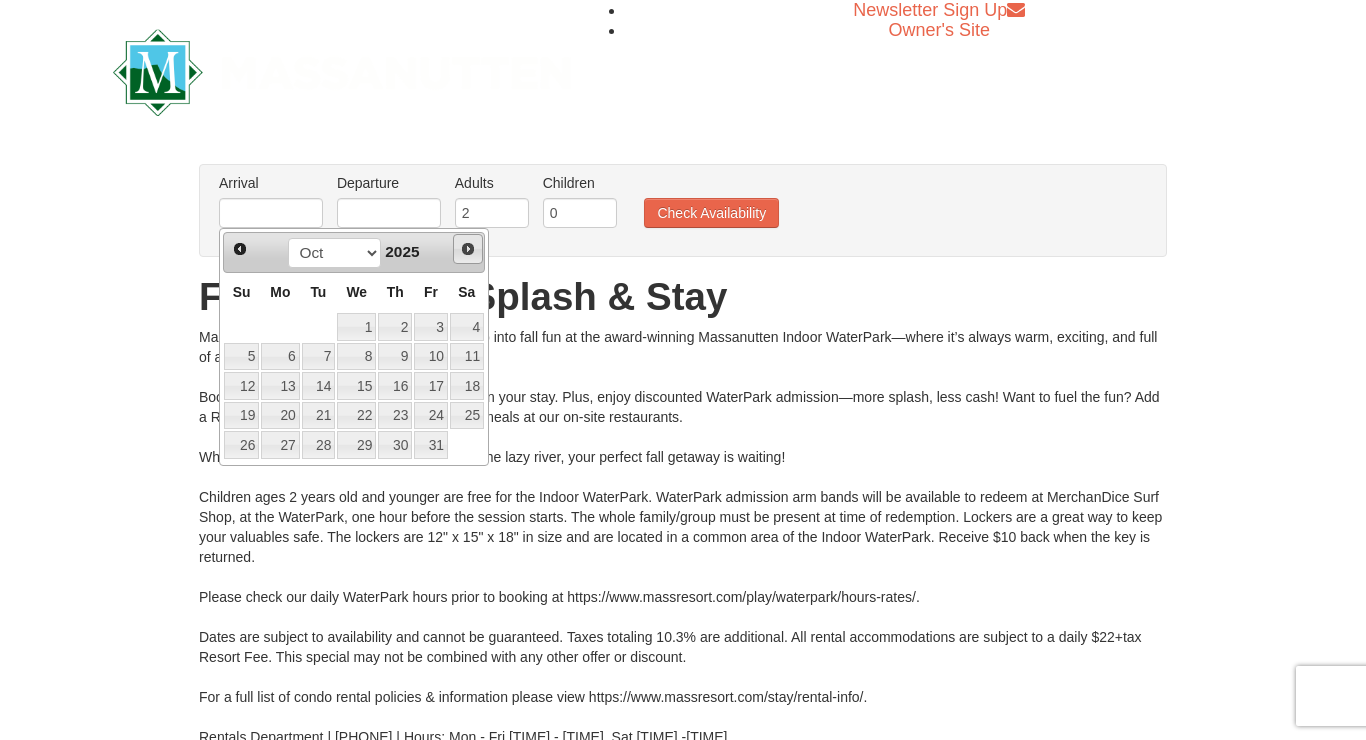 click on "Next" at bounding box center [468, 249] 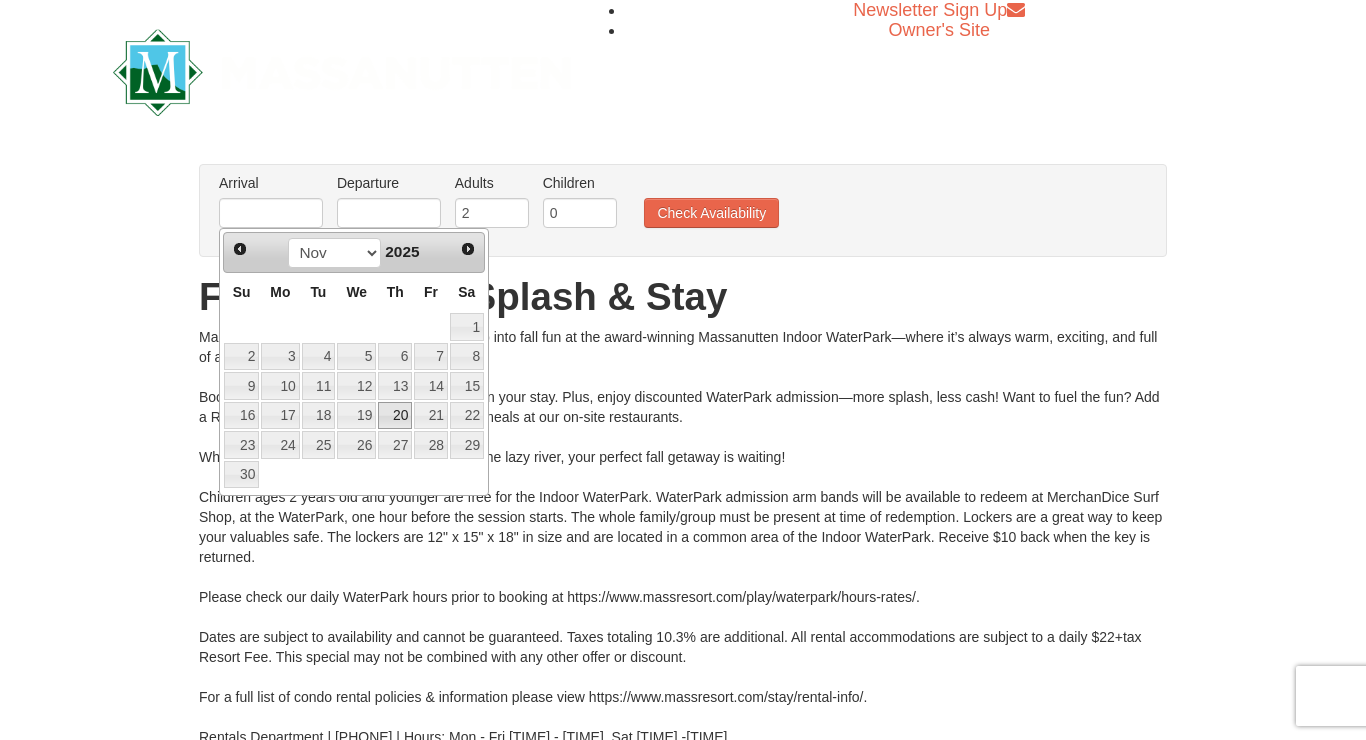 click on "20" at bounding box center [395, 416] 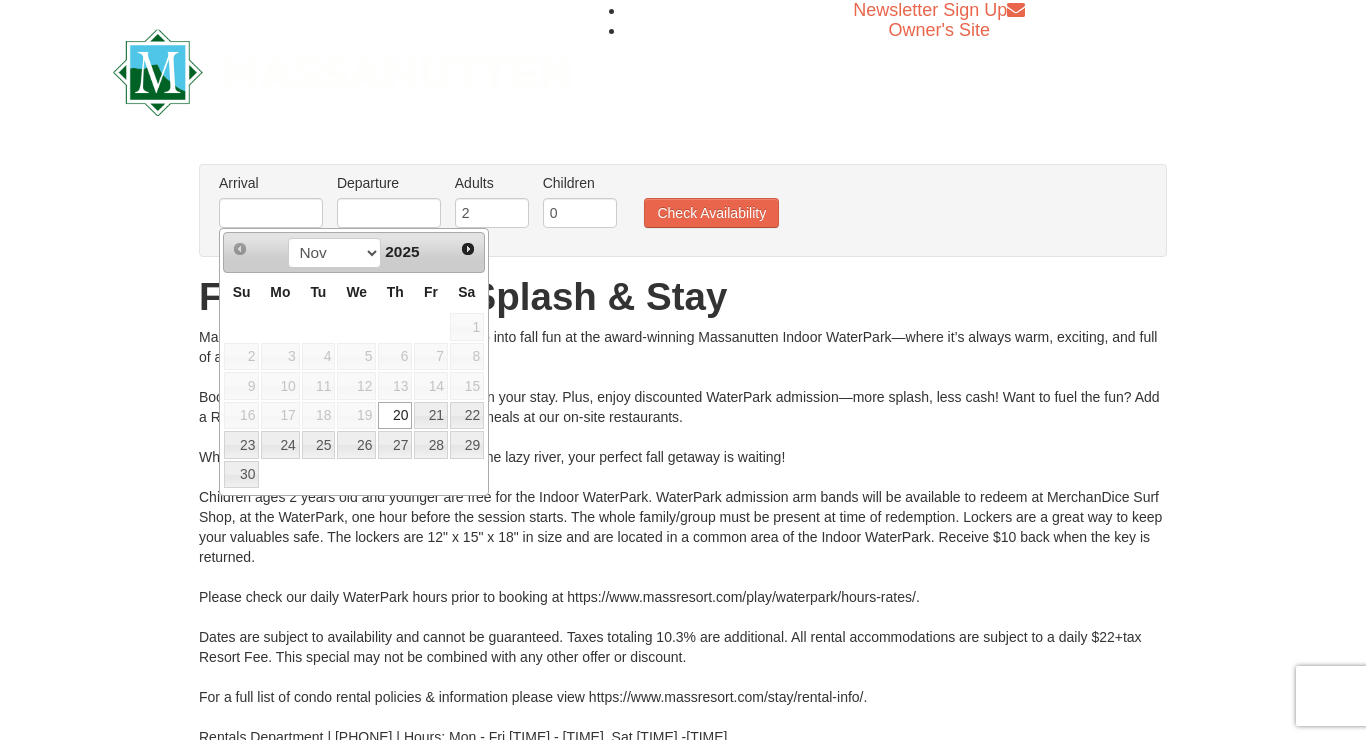 type on "11/20/2025" 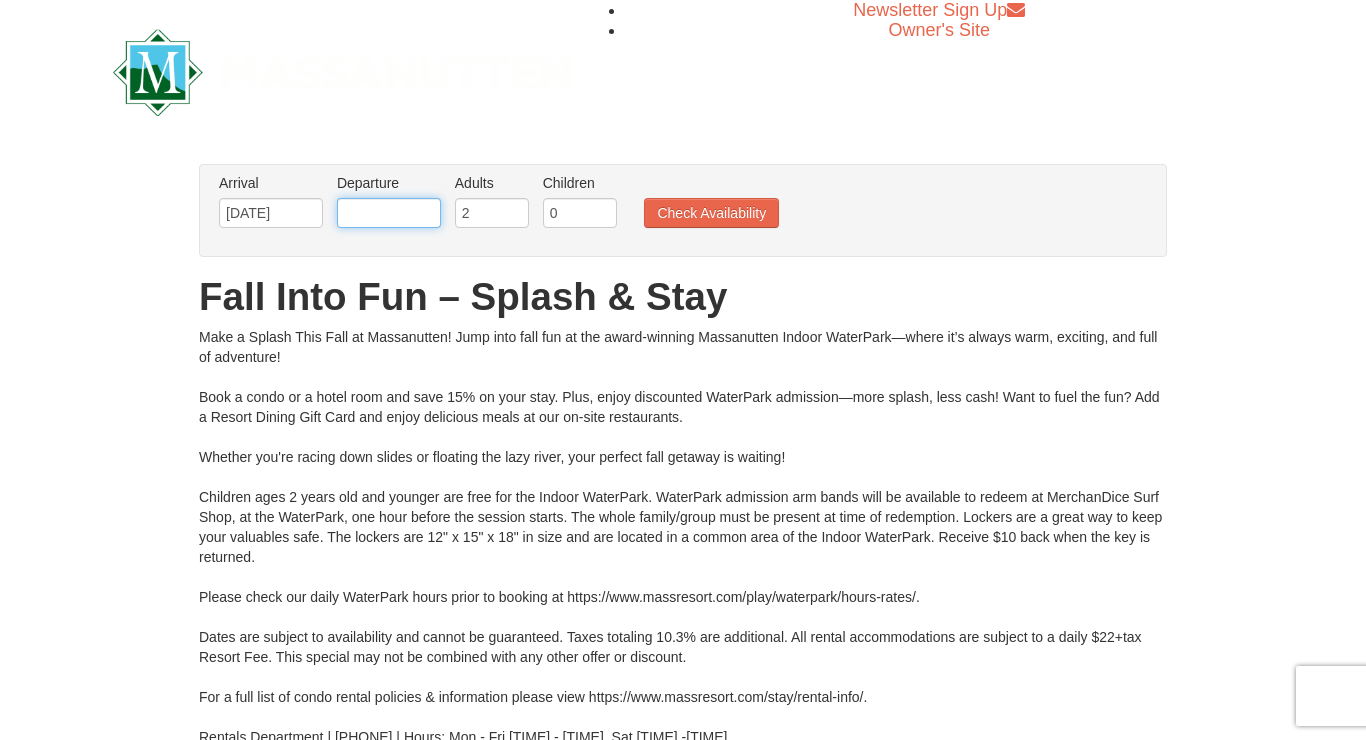 click at bounding box center [389, 213] 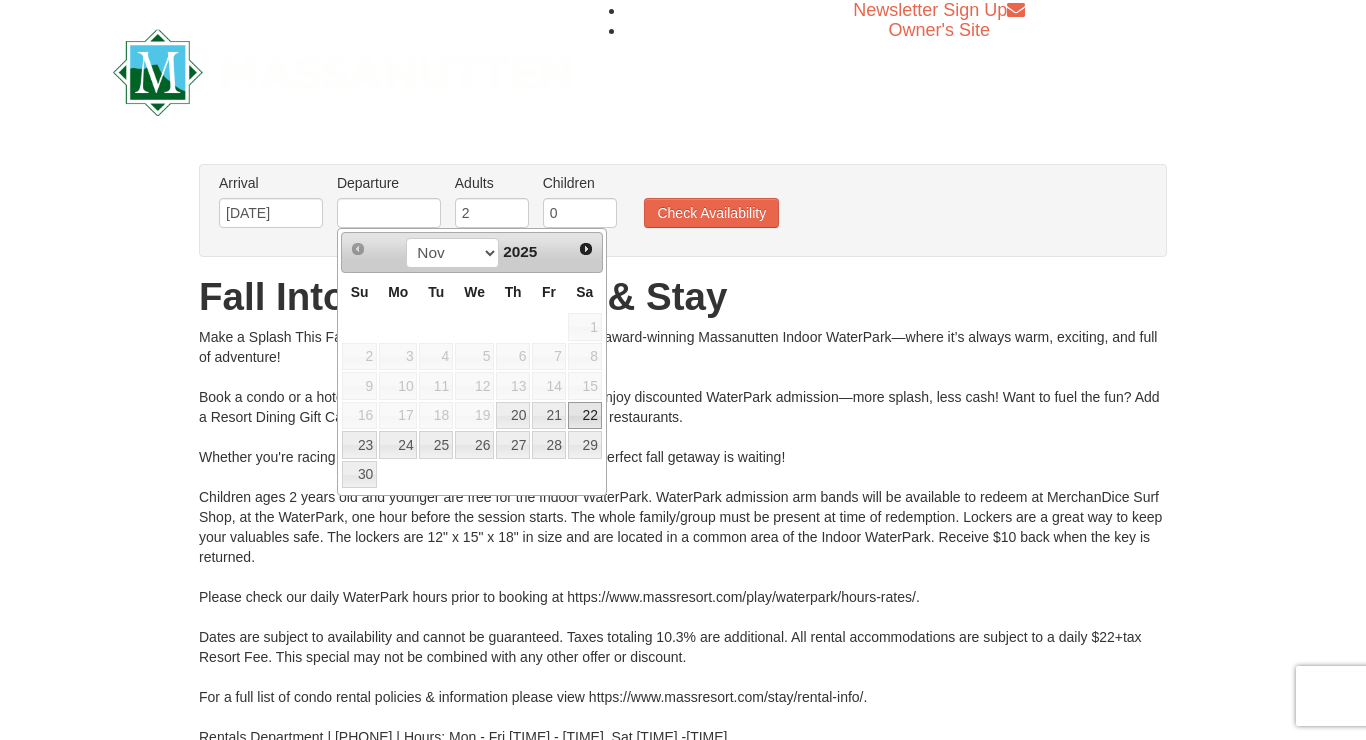 click on "22" at bounding box center [585, 416] 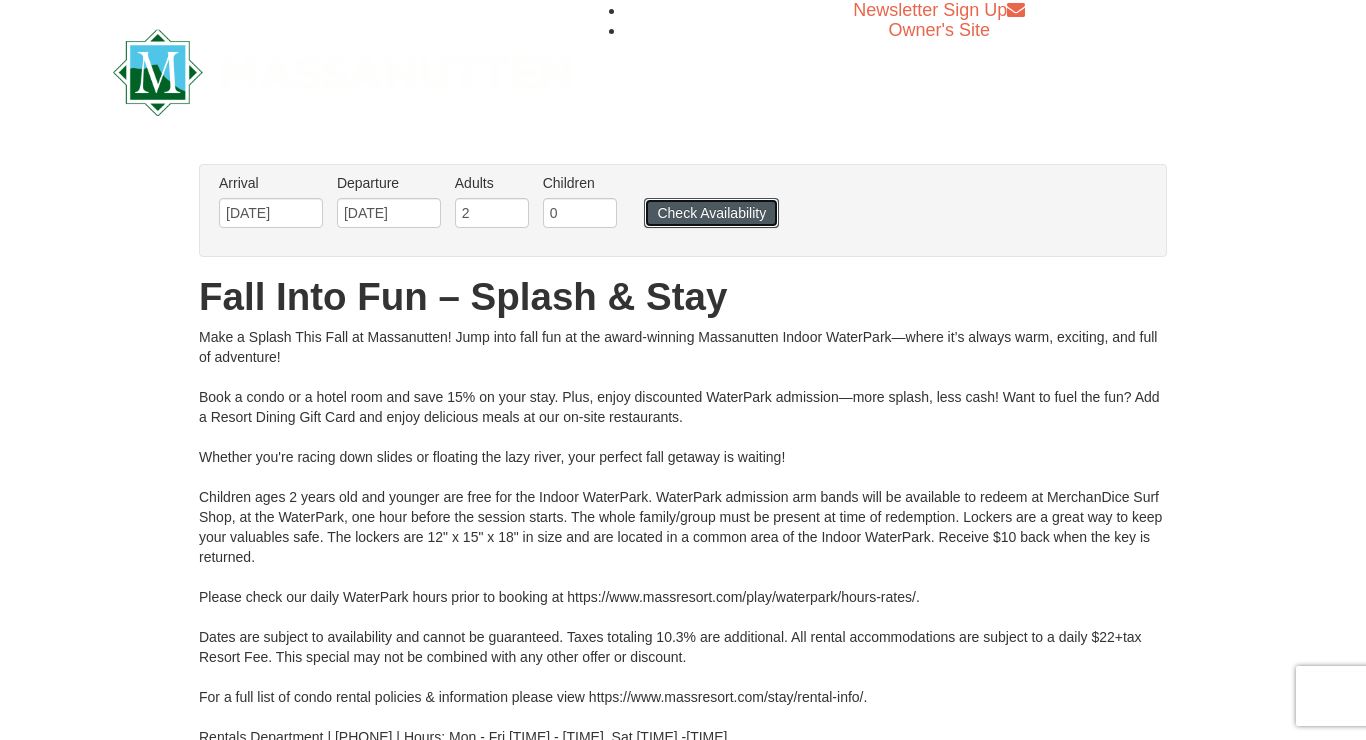 click on "Check Availability" at bounding box center [711, 213] 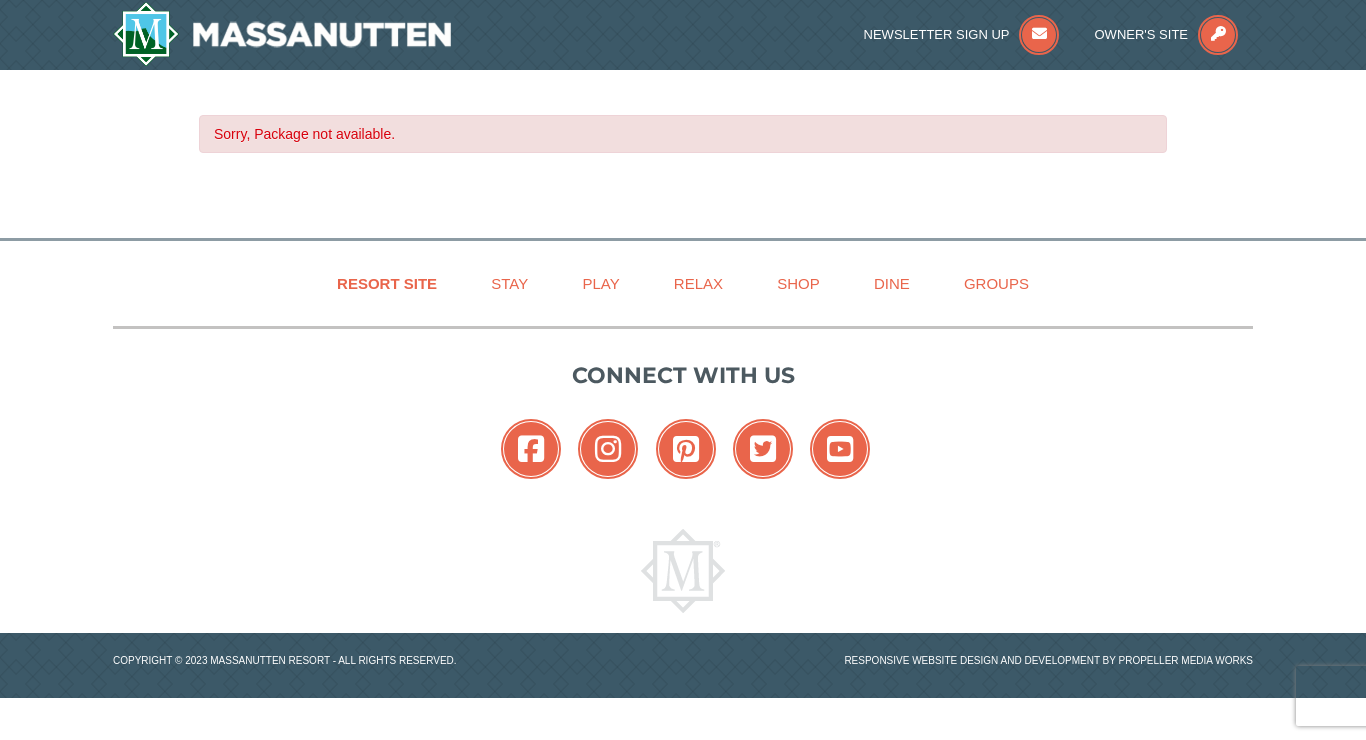 scroll, scrollTop: 0, scrollLeft: 0, axis: both 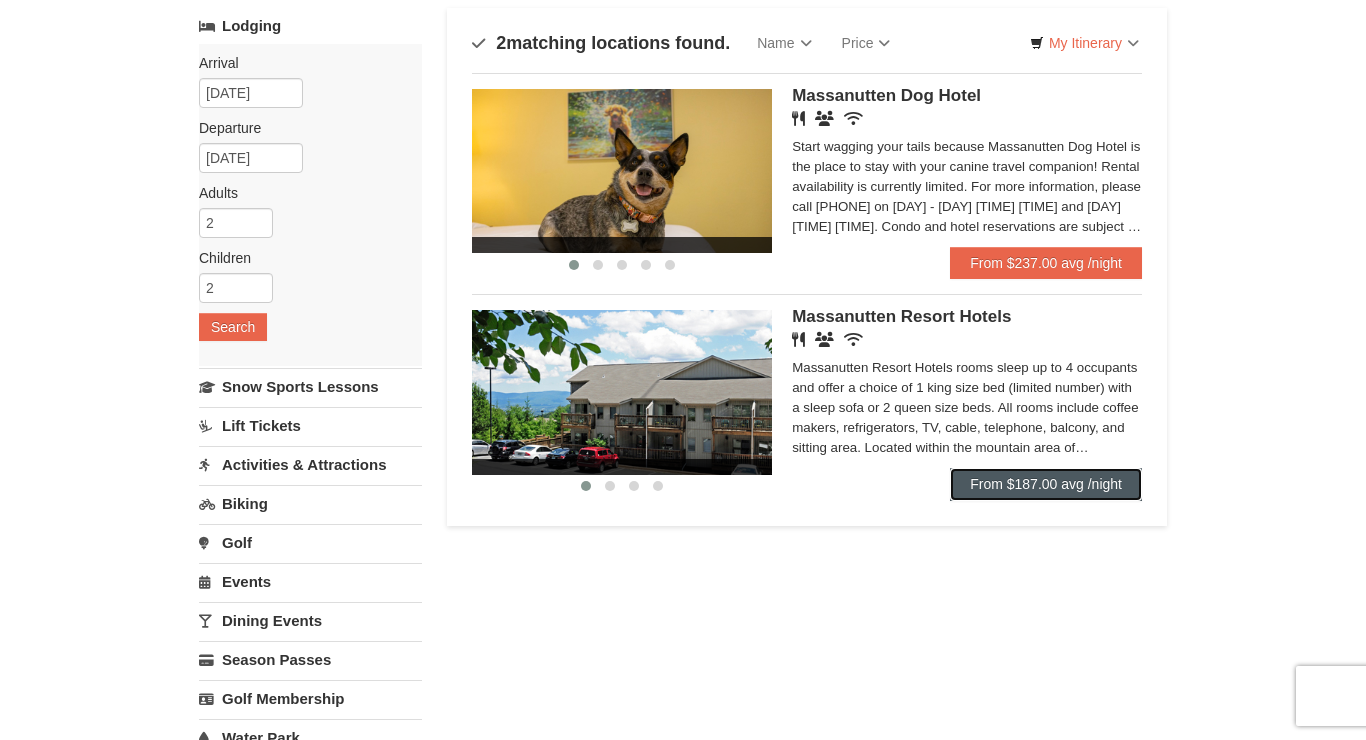 click on "From $187.00 avg /night" at bounding box center (1046, 484) 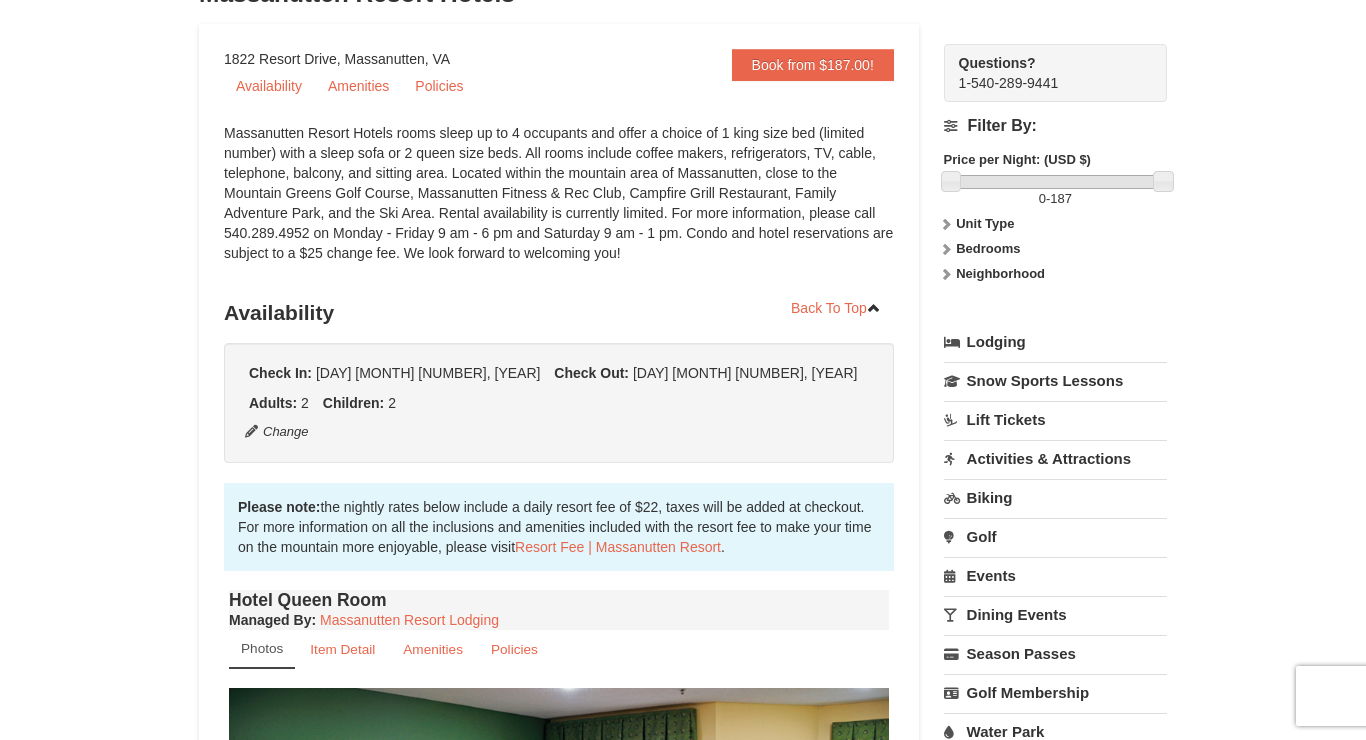 scroll, scrollTop: 175, scrollLeft: 0, axis: vertical 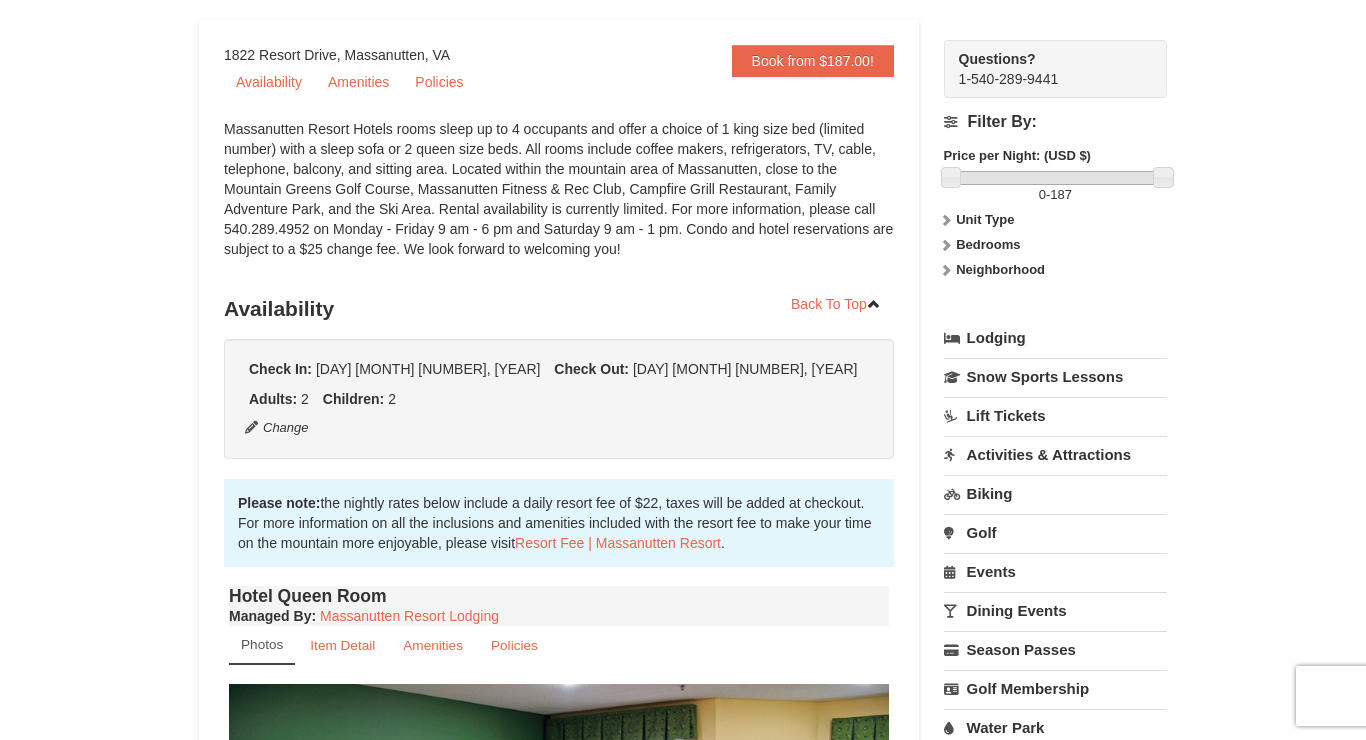 click on "Bedrooms" at bounding box center [988, 244] 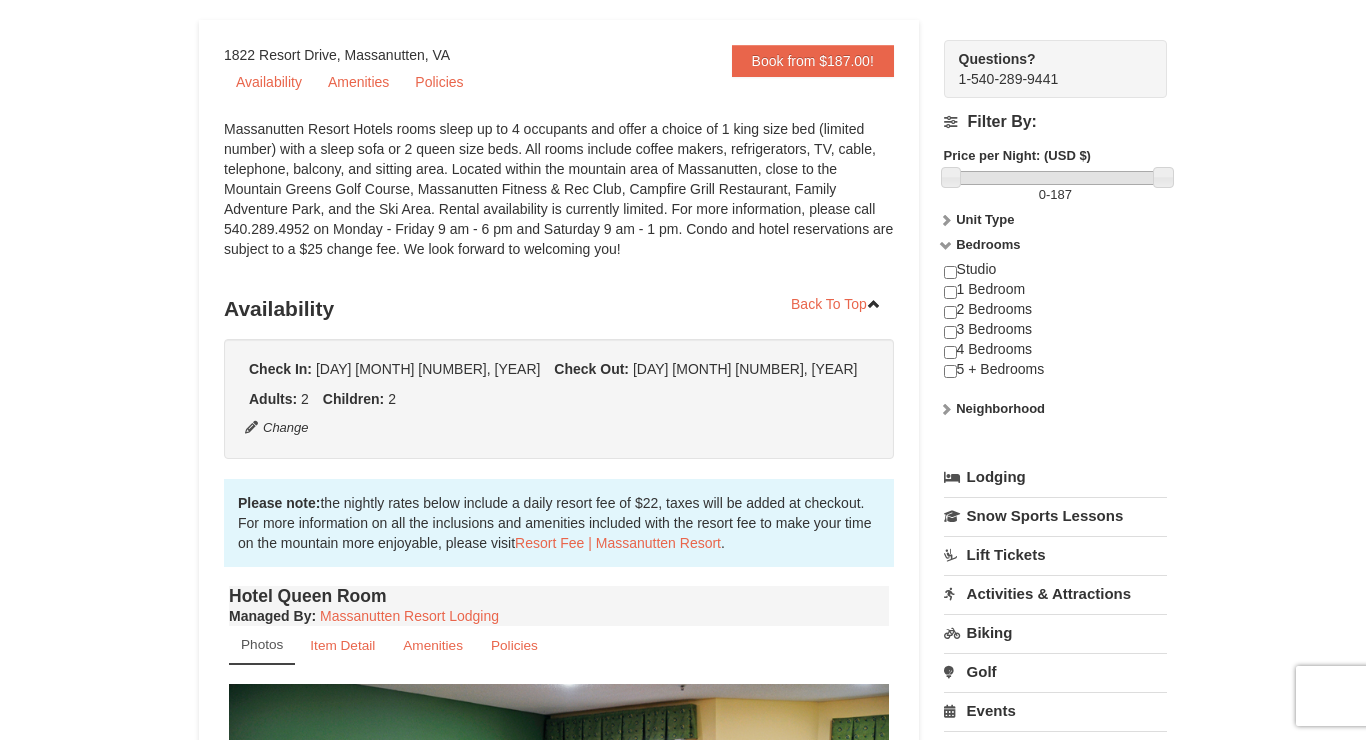 click on "×
<<Back to results
Massanutten Resort Hotels
Book from $187.00!
1822 Resort Drive,
Massanutten,
VA
Availability
Amenities
Policies
‹ ›" at bounding box center (683, 774) 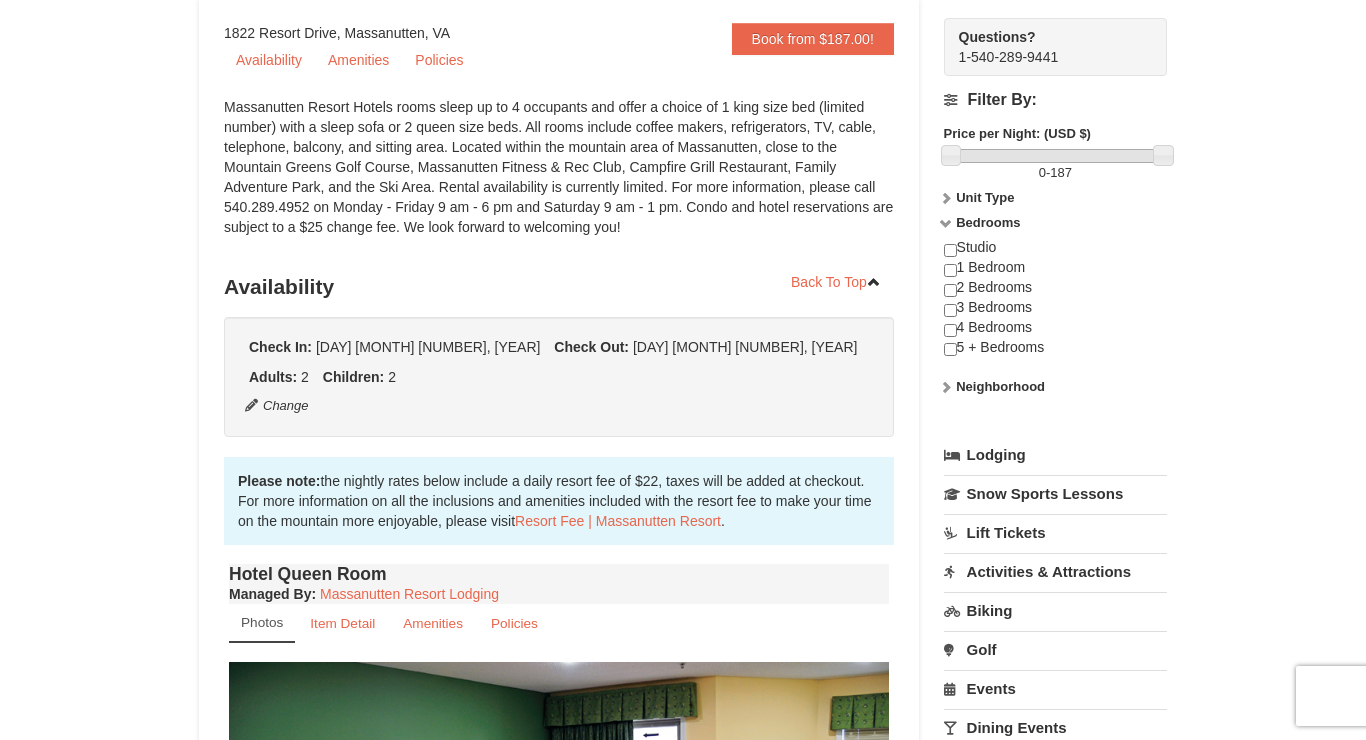 scroll, scrollTop: 208, scrollLeft: 0, axis: vertical 